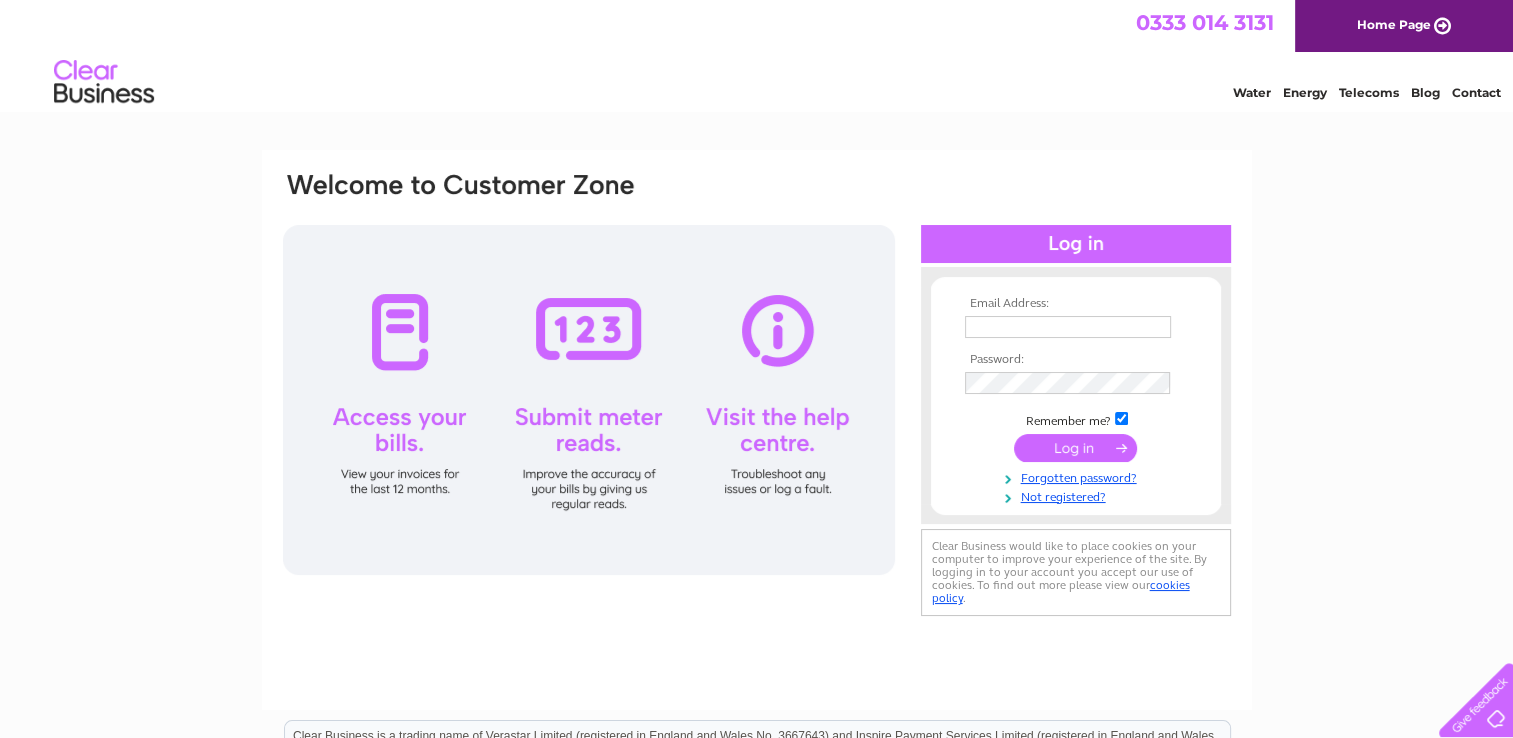 scroll, scrollTop: 0, scrollLeft: 0, axis: both 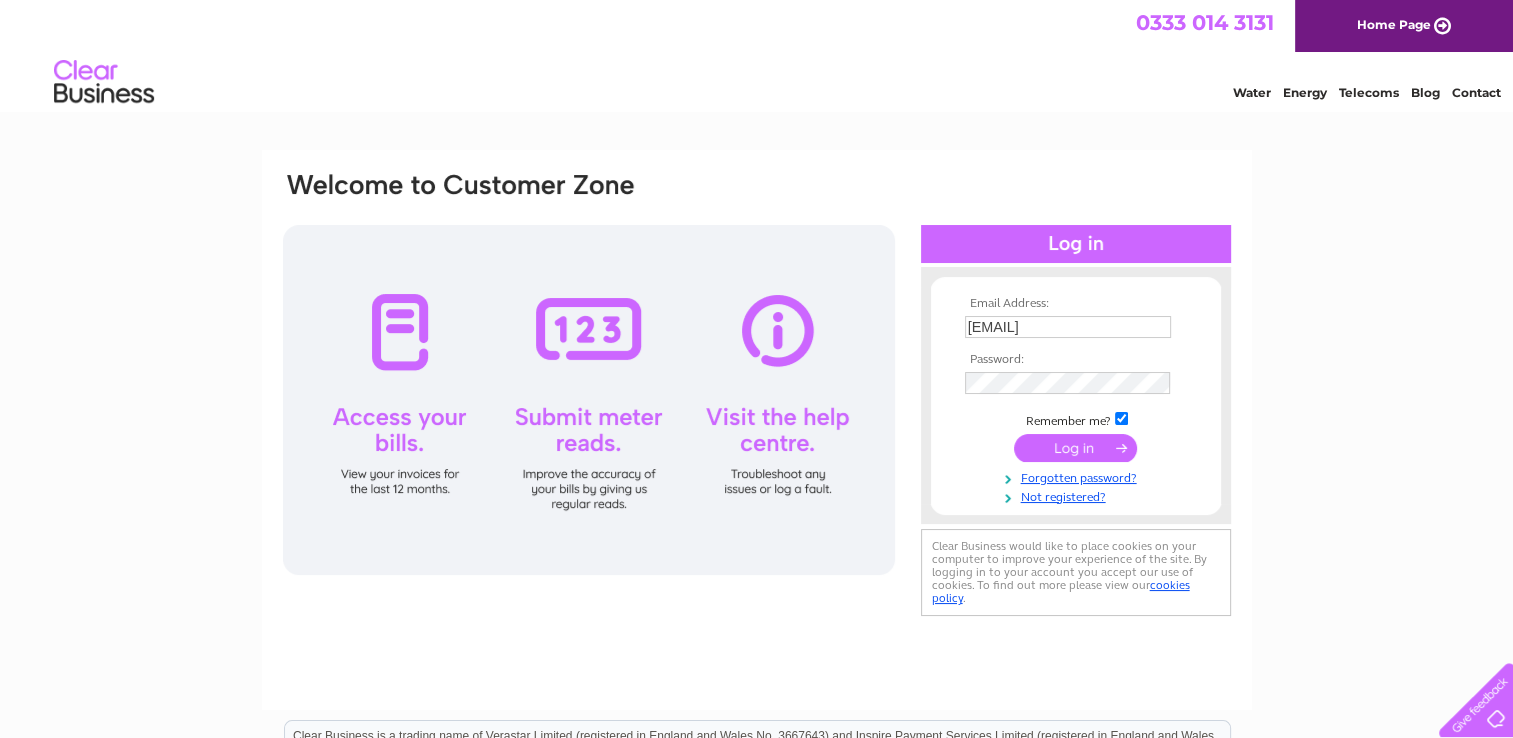 click at bounding box center (1075, 448) 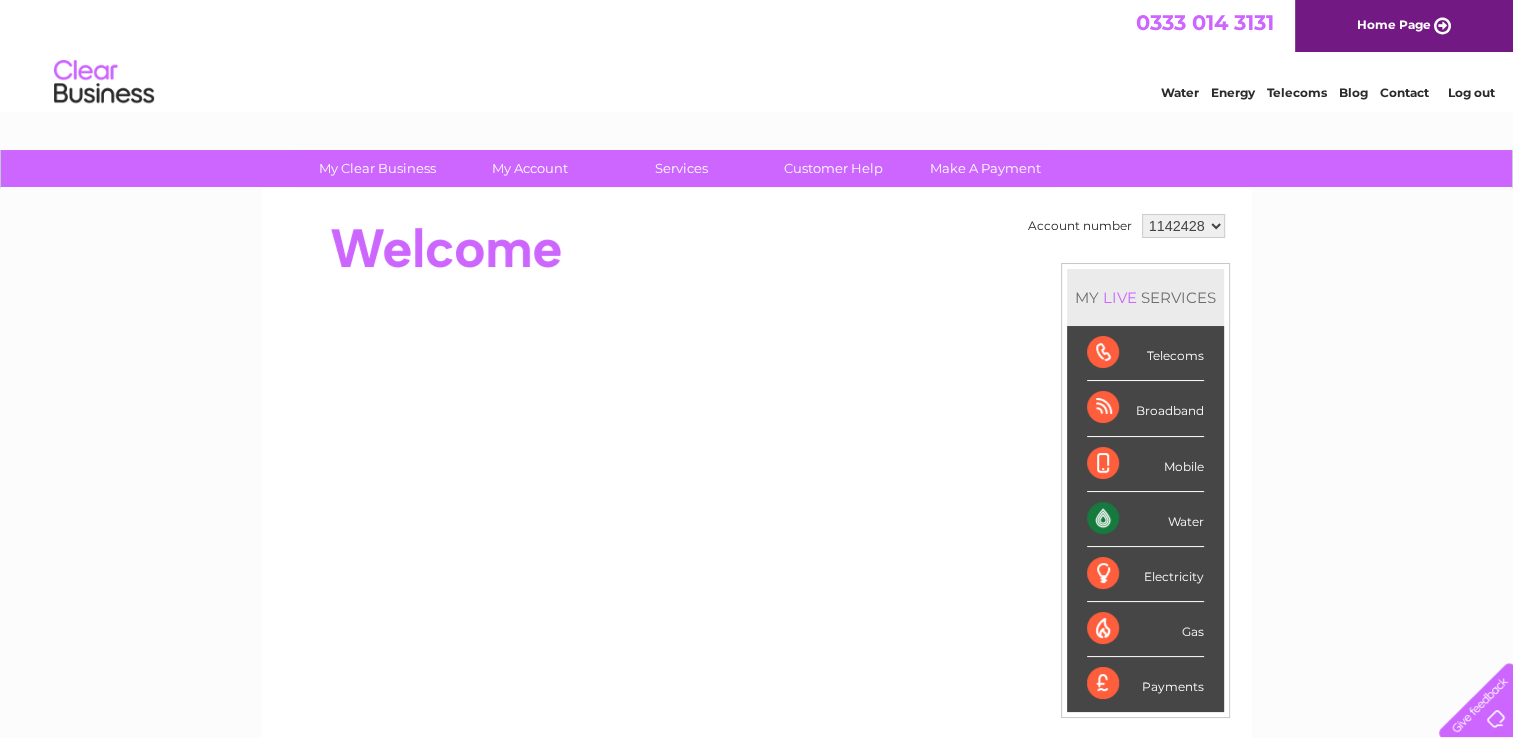 scroll, scrollTop: 0, scrollLeft: 0, axis: both 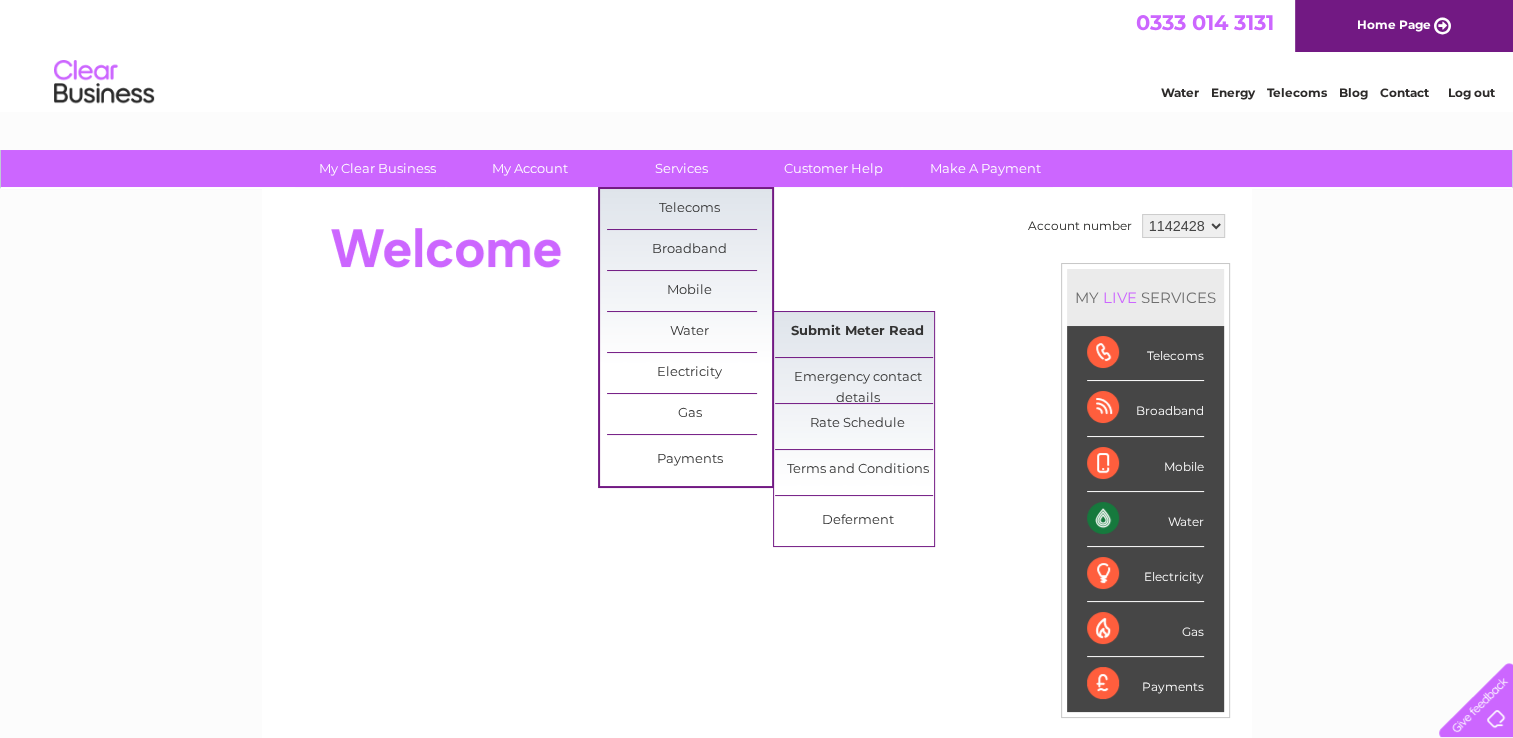 click on "Submit Meter Read" at bounding box center [857, 332] 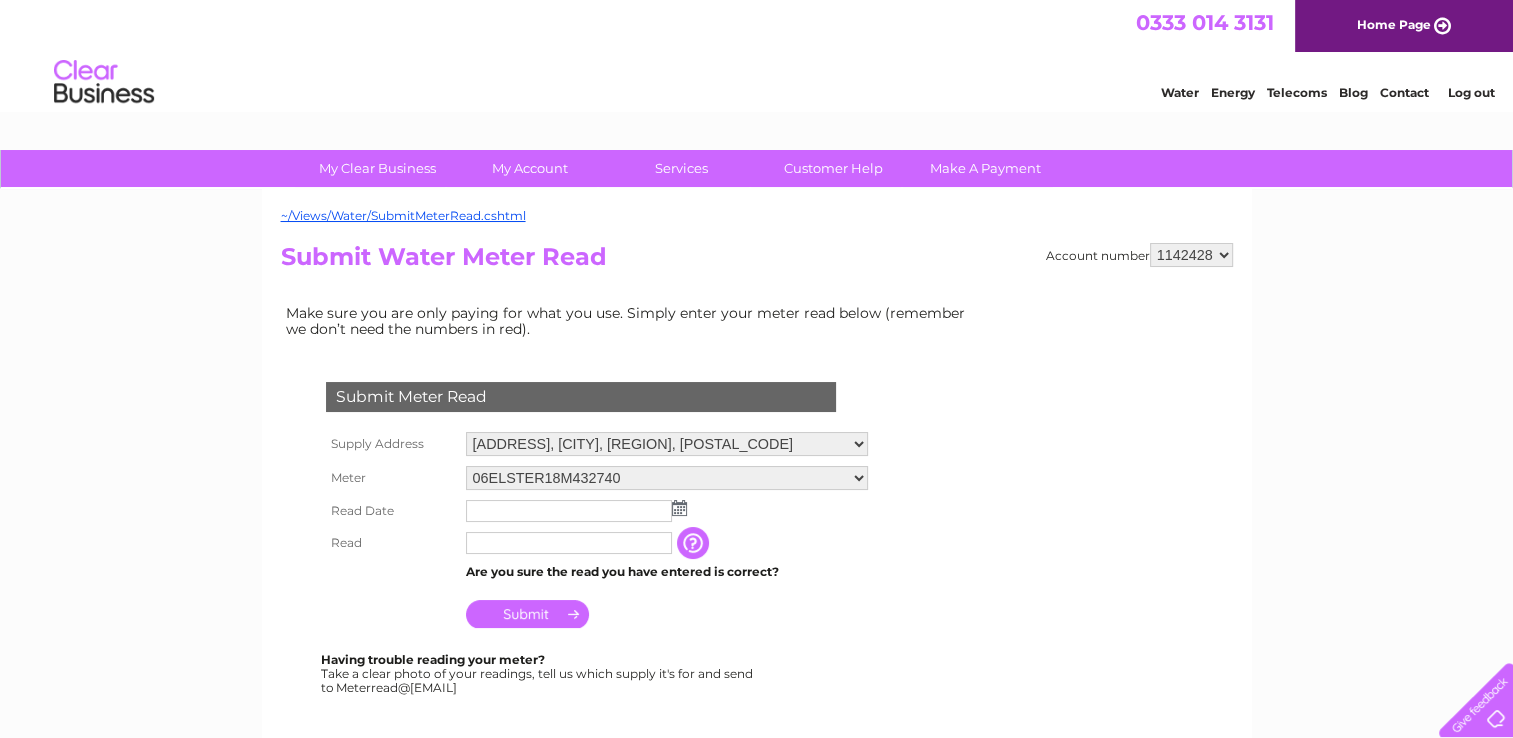 scroll, scrollTop: 0, scrollLeft: 0, axis: both 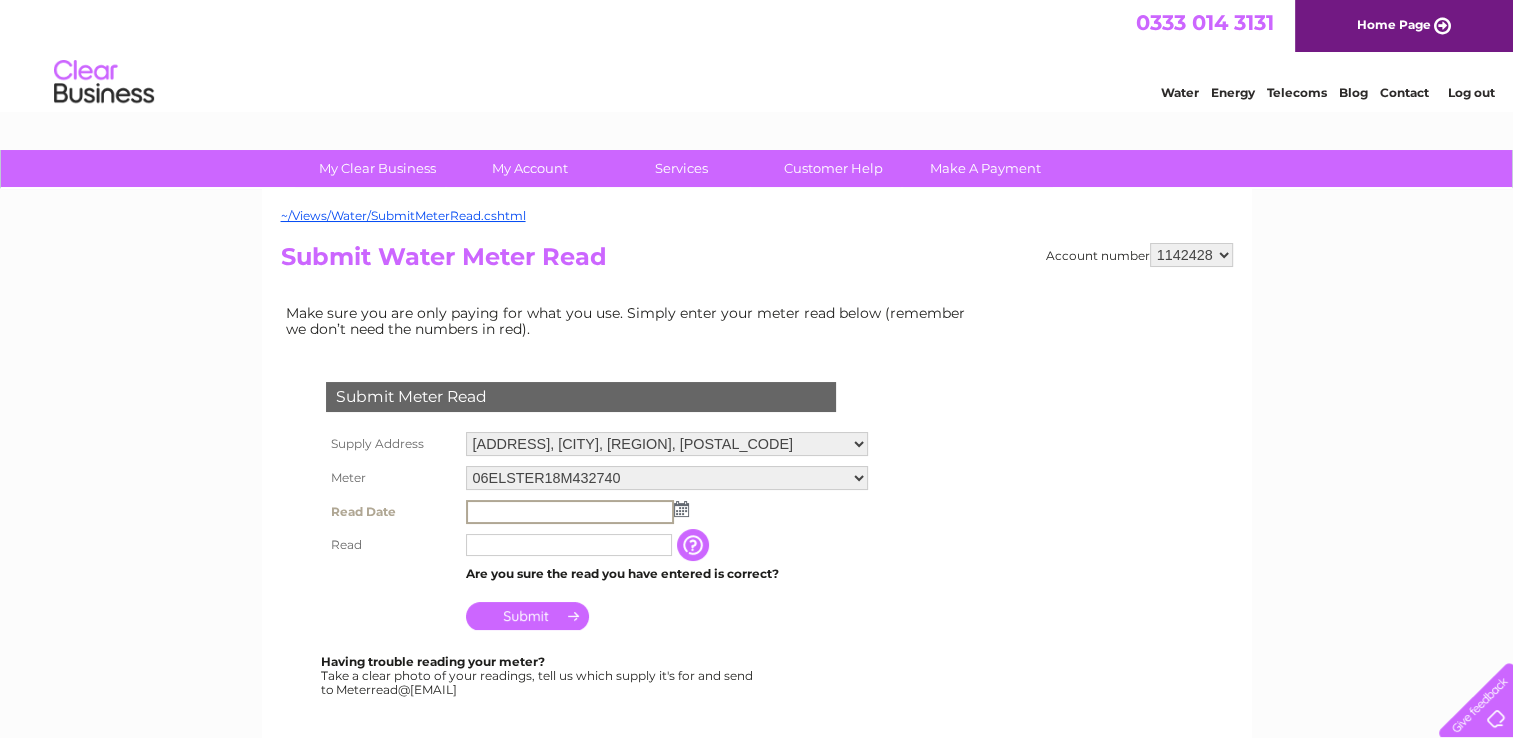 click at bounding box center (681, 509) 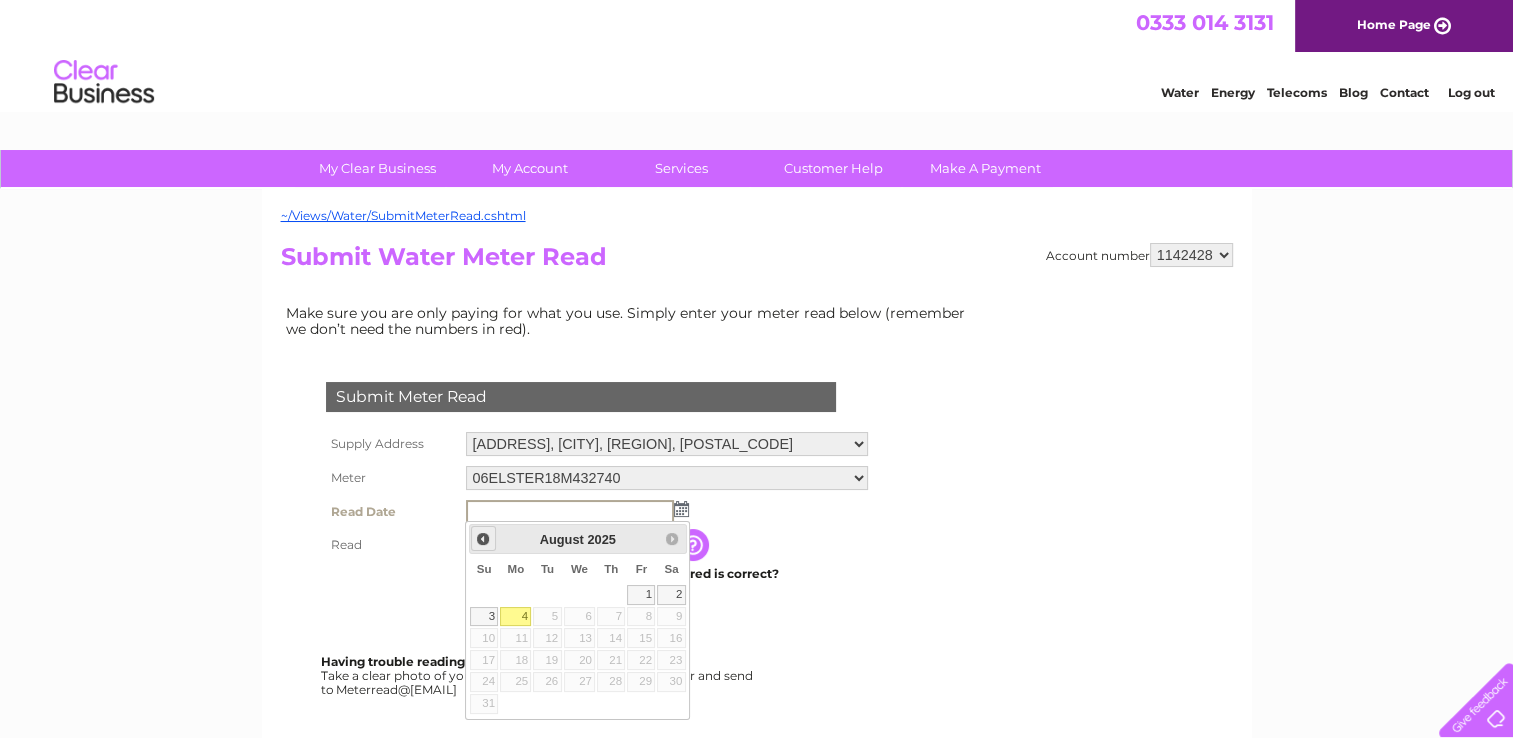 click on "Prev" at bounding box center [483, 538] 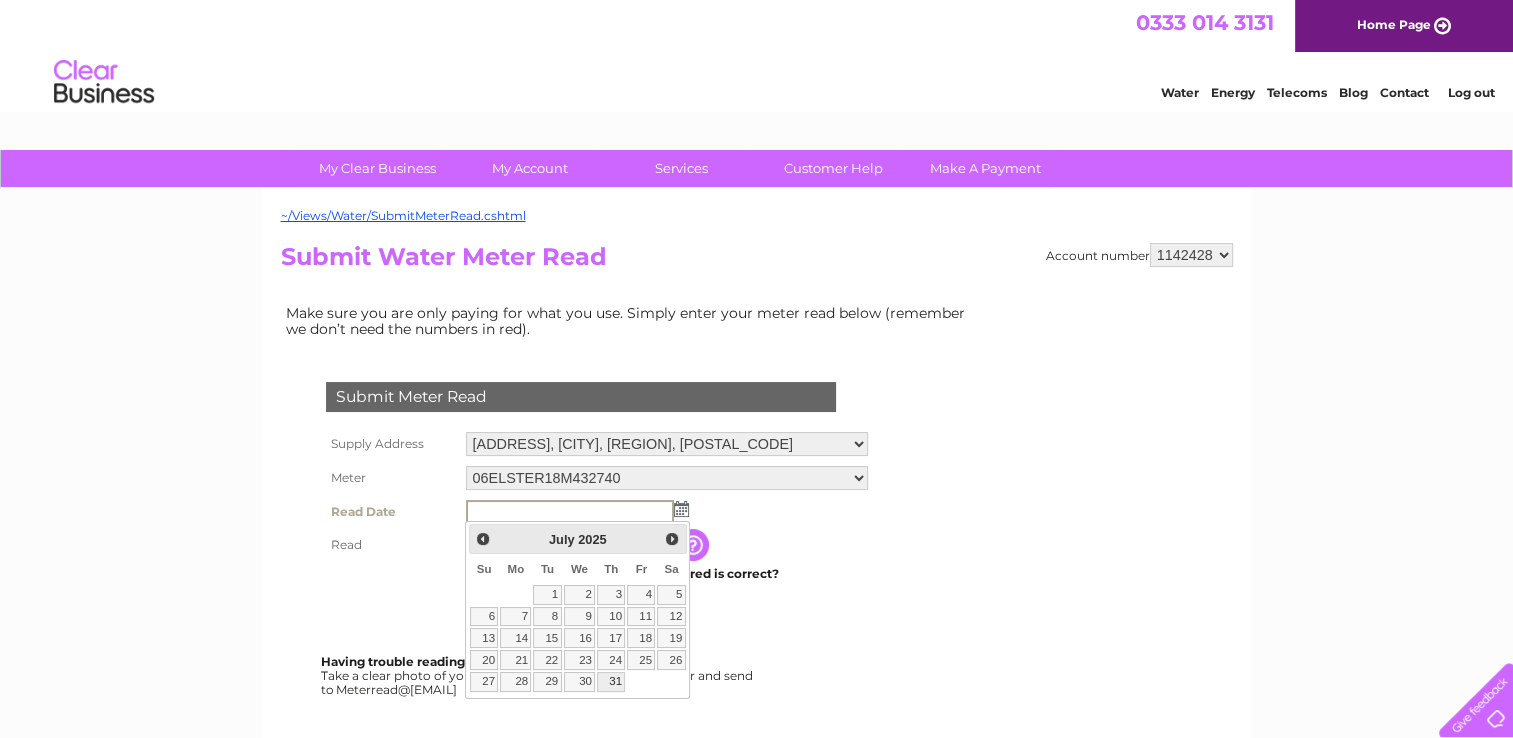 drag, startPoint x: 610, startPoint y: 678, endPoint x: 614, endPoint y: 666, distance: 12.649111 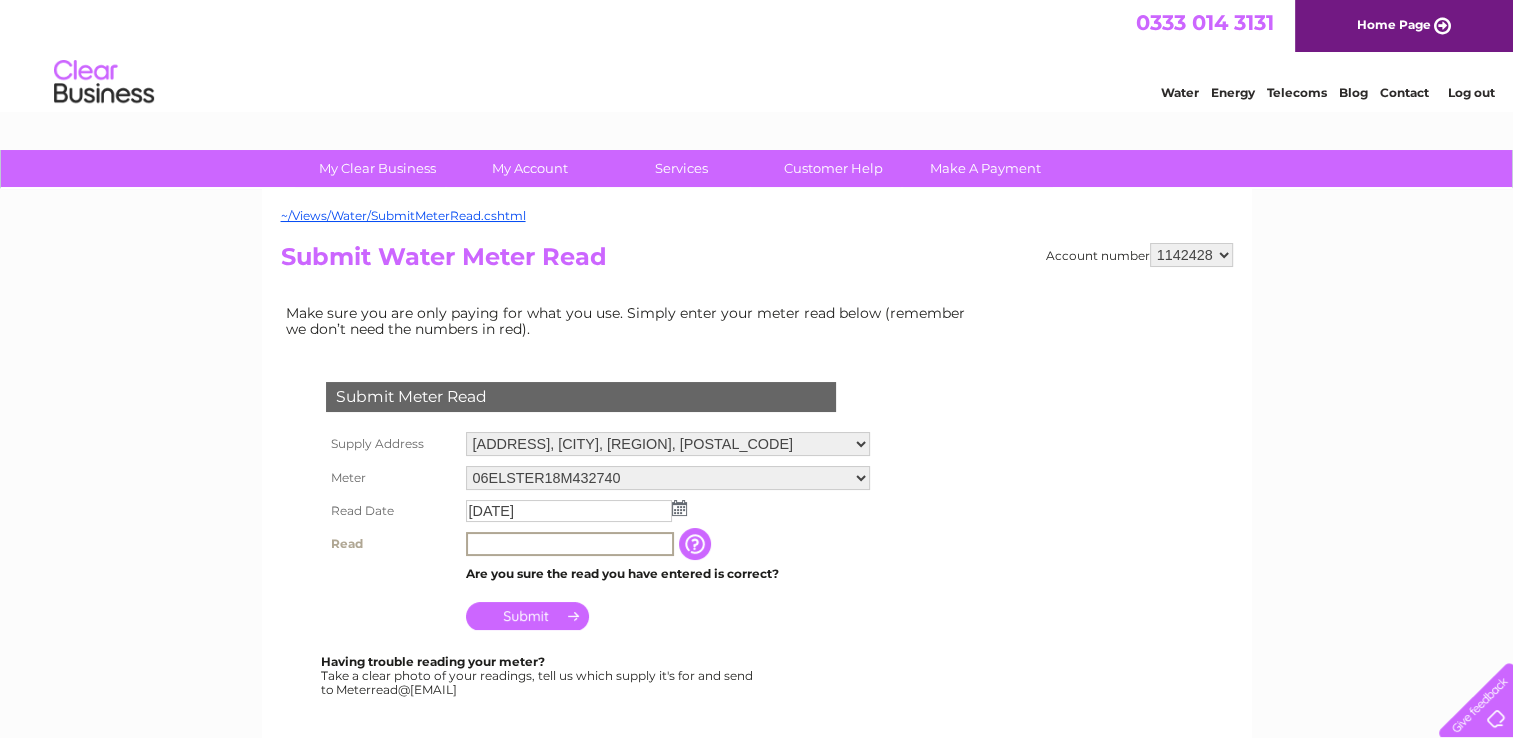 click at bounding box center (570, 544) 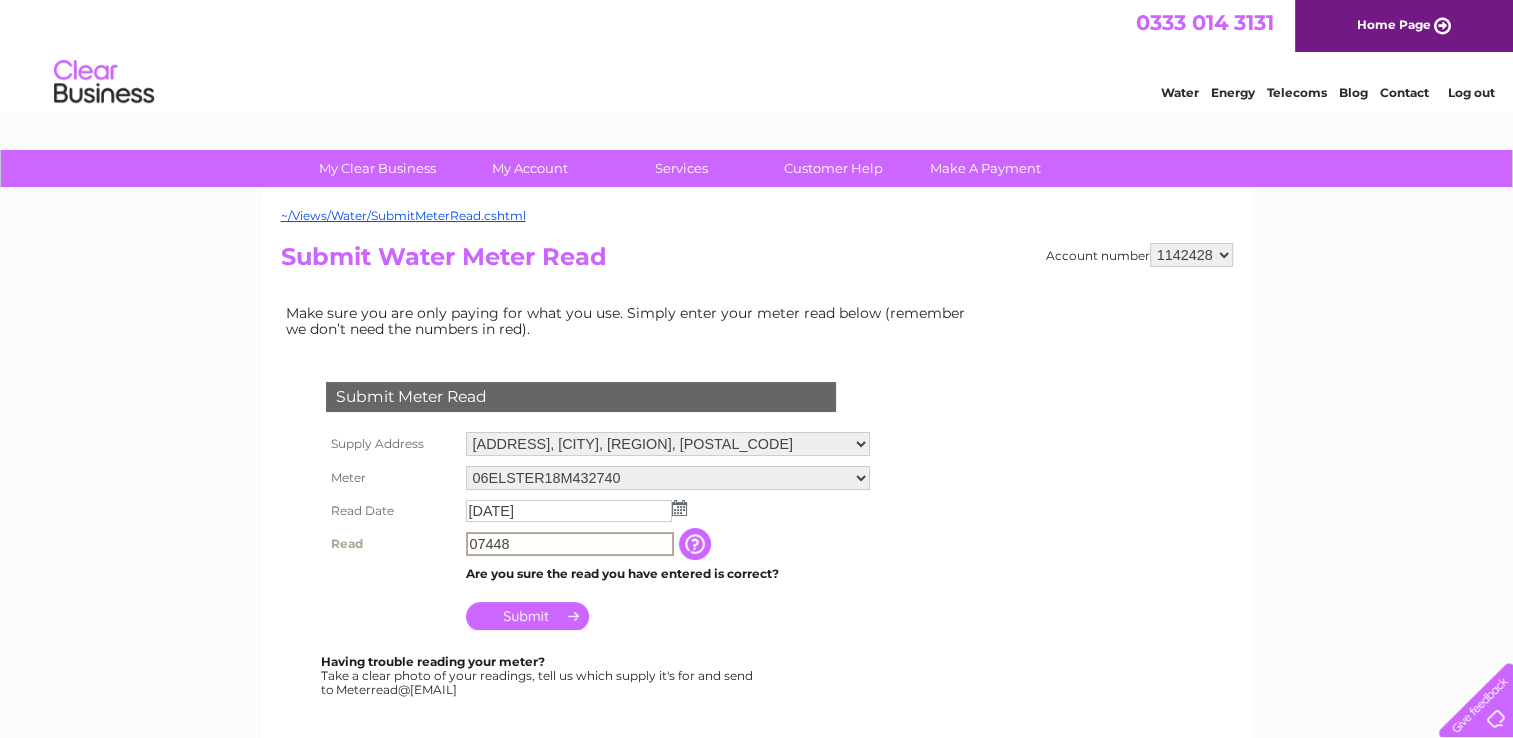 type on "07448" 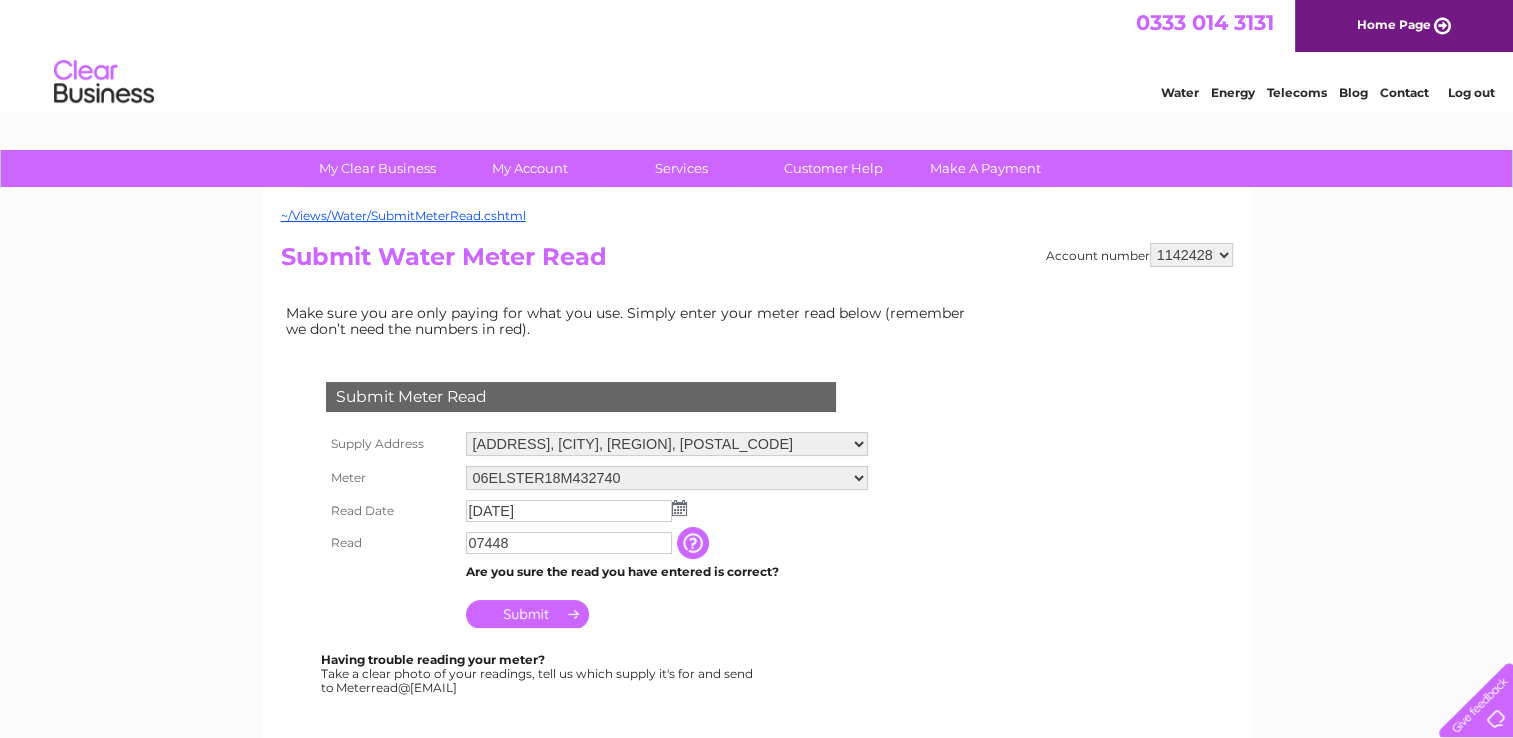 click on "Submit" at bounding box center [527, 614] 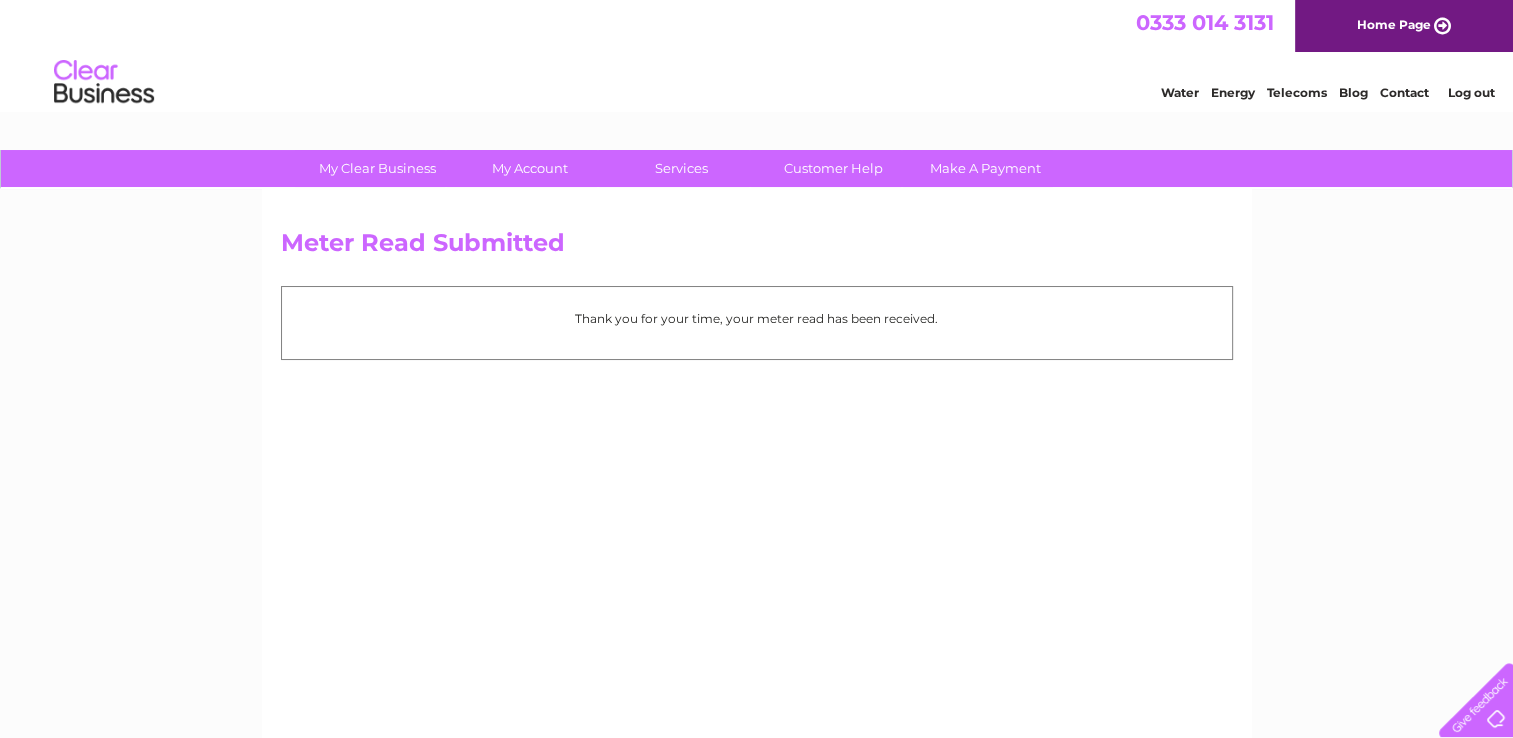 scroll, scrollTop: 0, scrollLeft: 0, axis: both 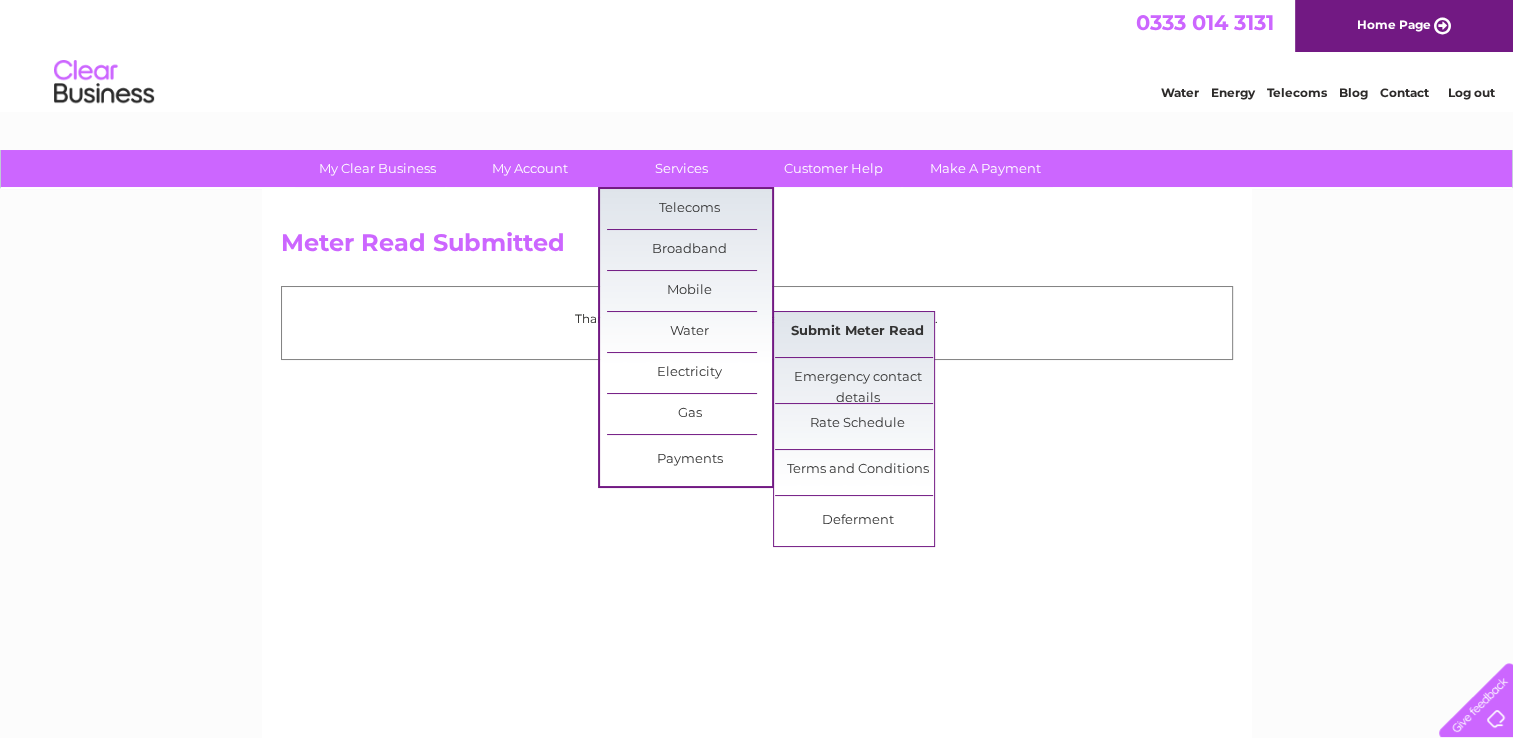 click on "Submit Meter Read" at bounding box center (857, 332) 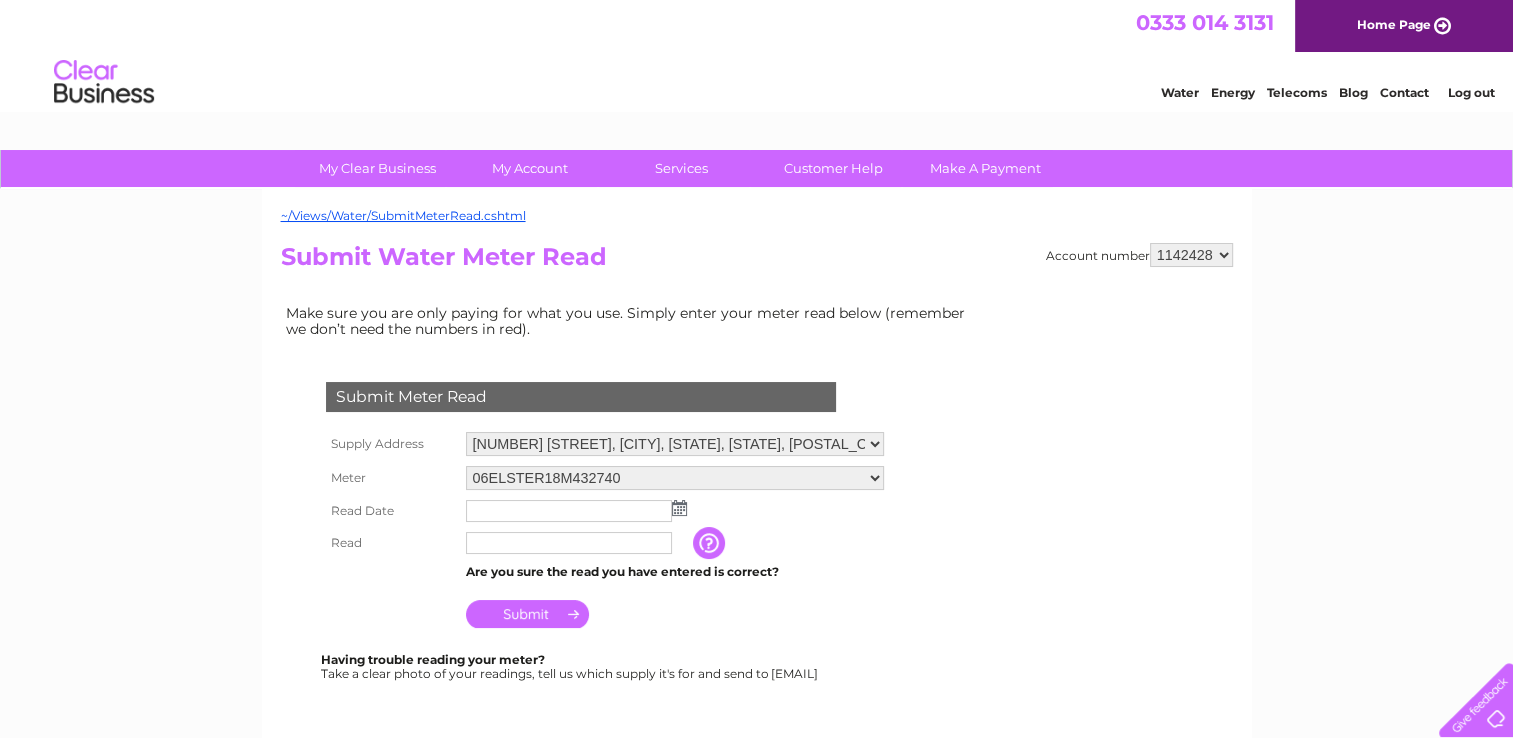 scroll, scrollTop: 0, scrollLeft: 0, axis: both 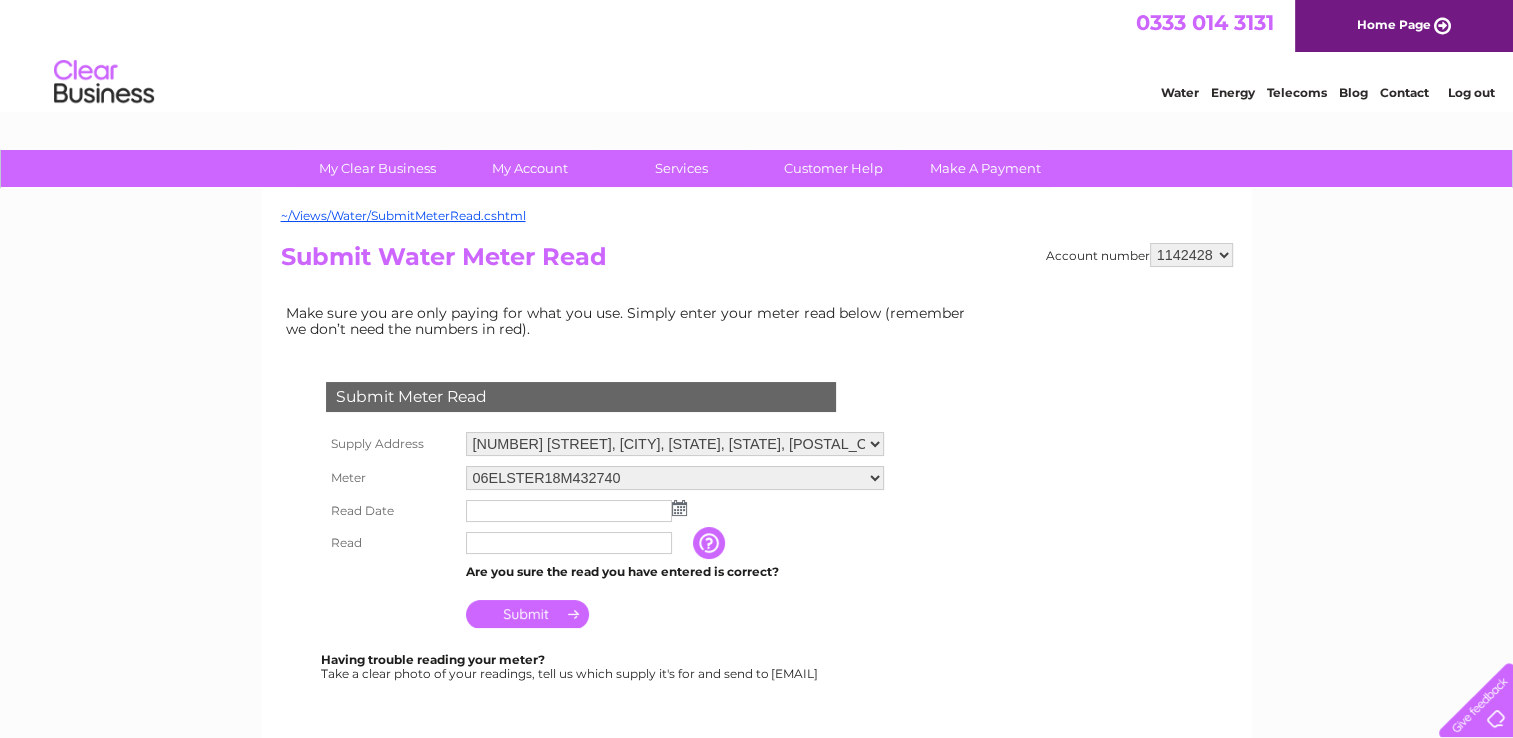 click on "06ELSTER18M432740" at bounding box center [675, 478] 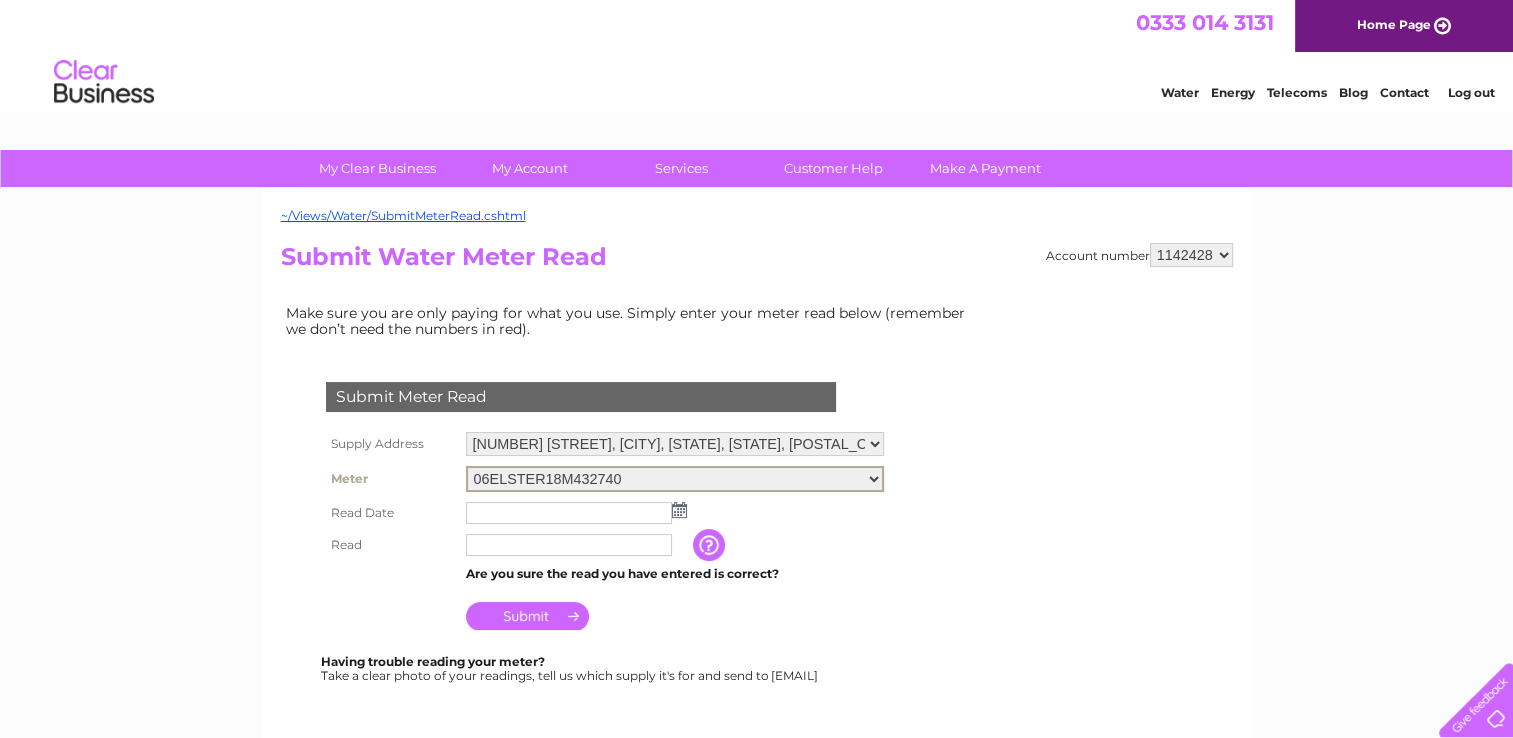 click on "Dunskey Home Farm, Portpatrick, Stranraer, Wigtownshire, DG9 8TJ
Dunskey Home Farm, Portpatrick, Stranraer, Wigtownshire, DG9 8TJ" at bounding box center [675, 444] 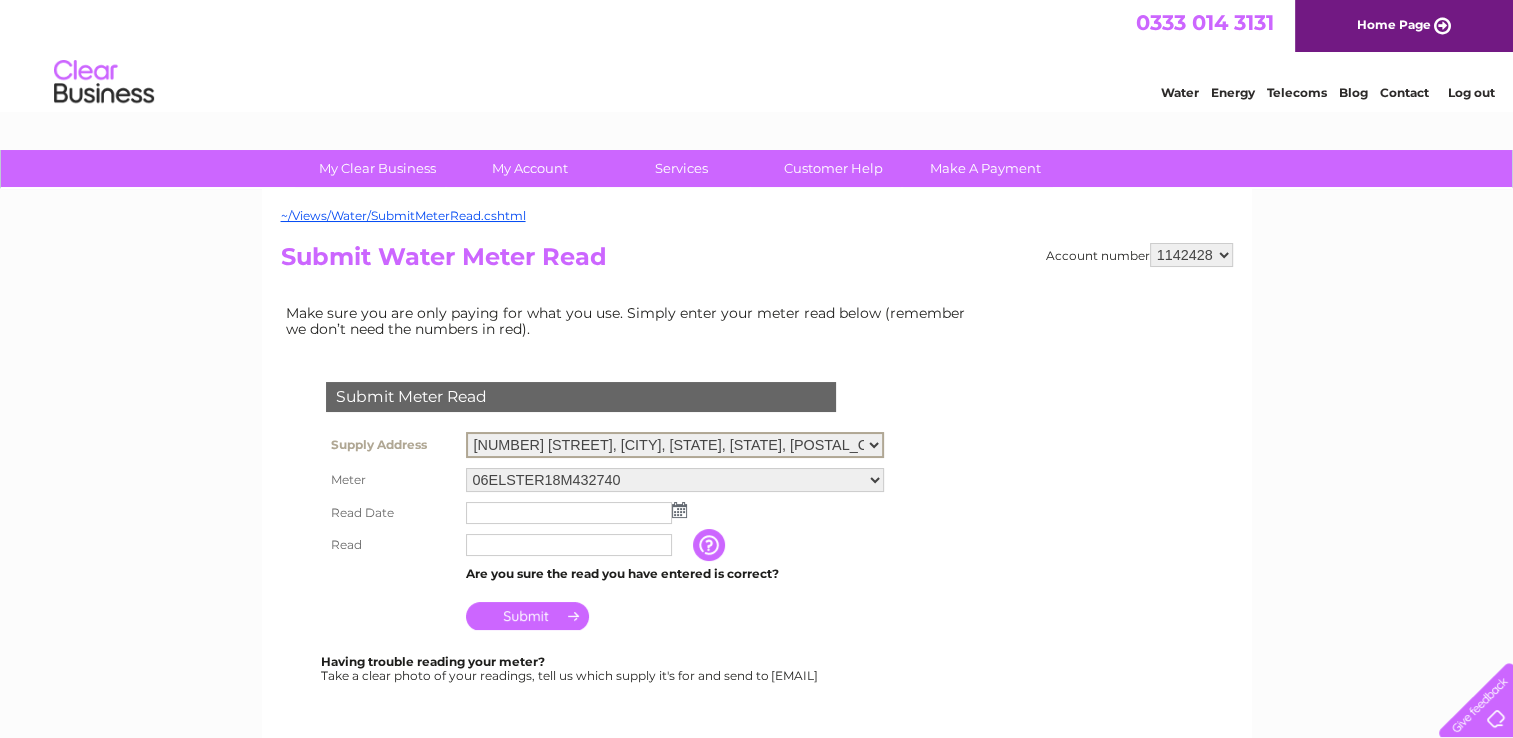 select on "532233" 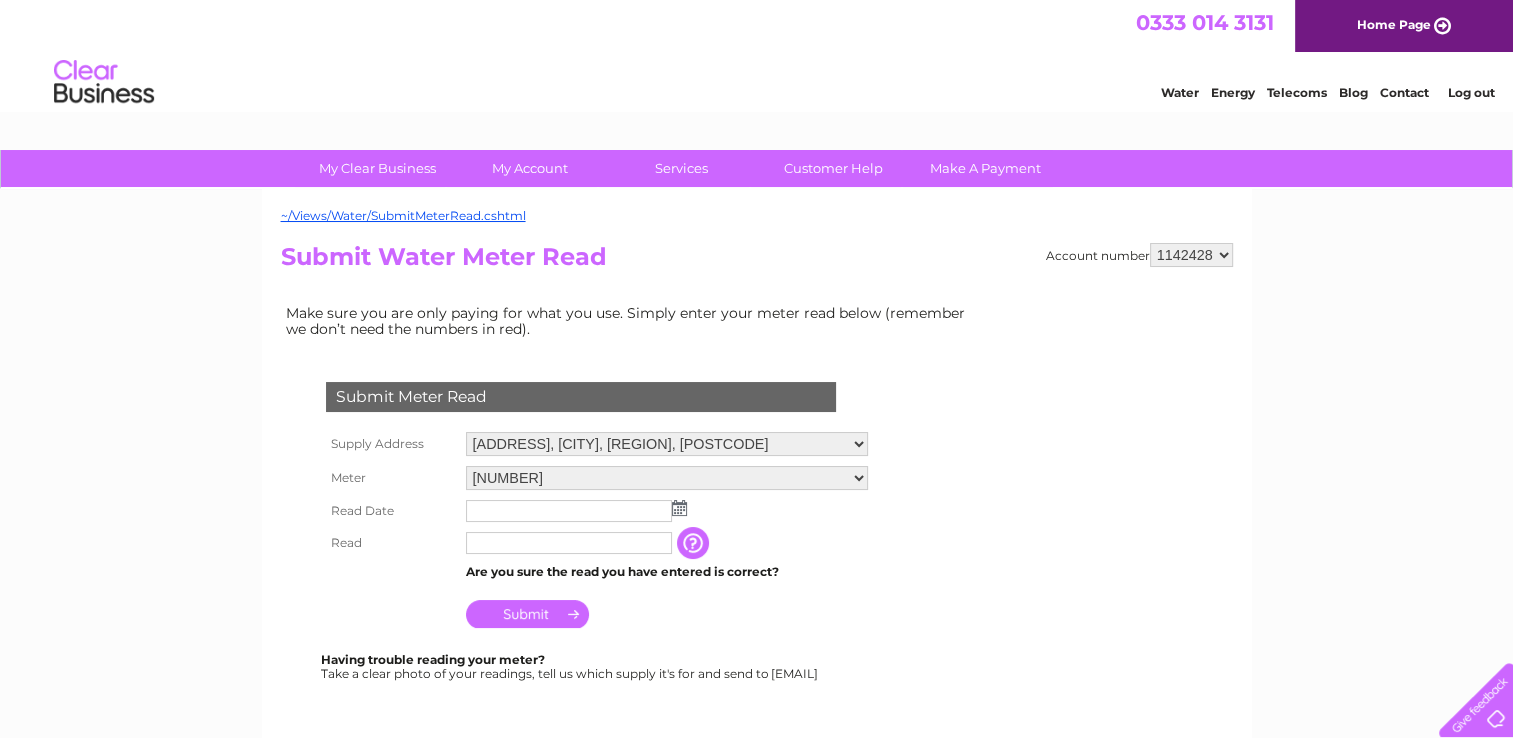 scroll, scrollTop: 0, scrollLeft: 0, axis: both 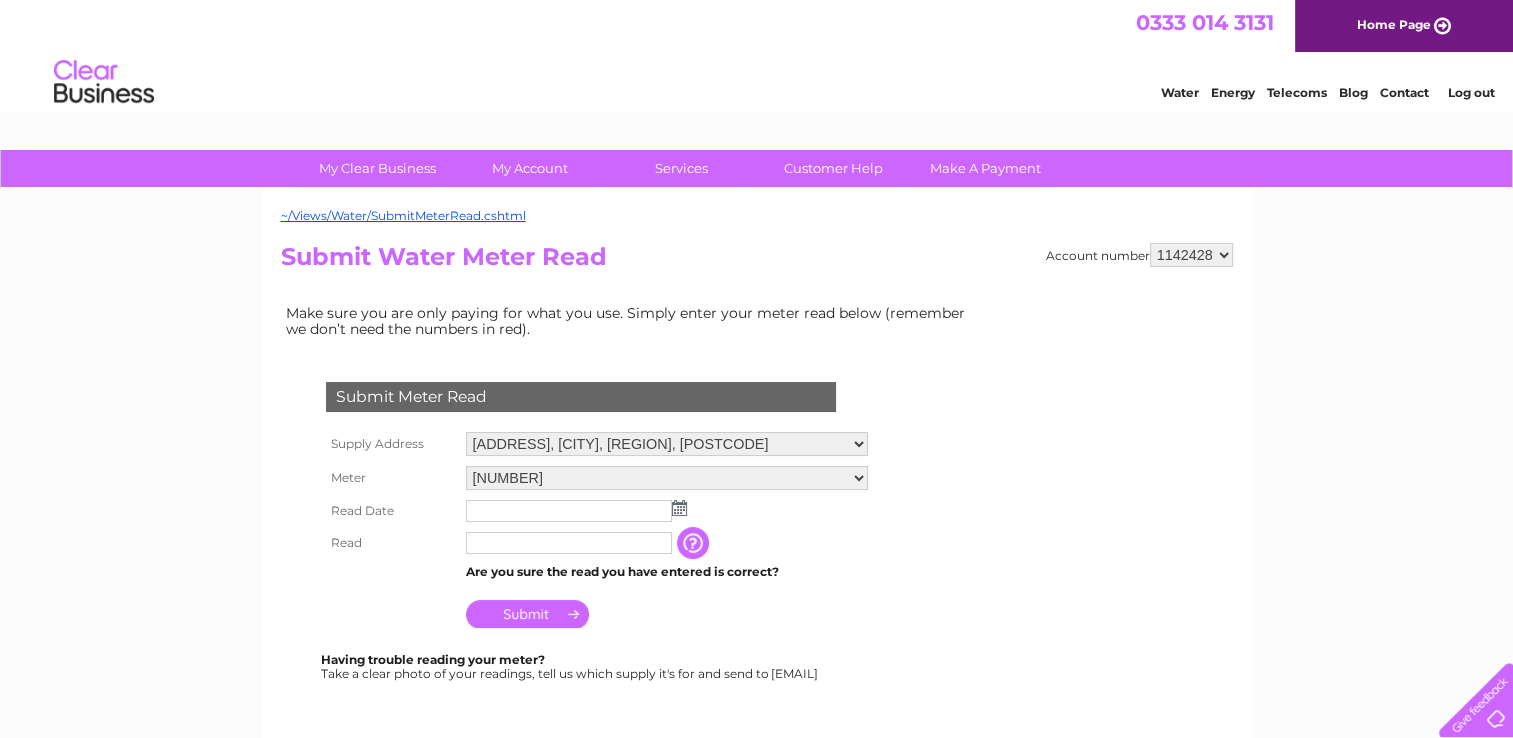 click at bounding box center [679, 508] 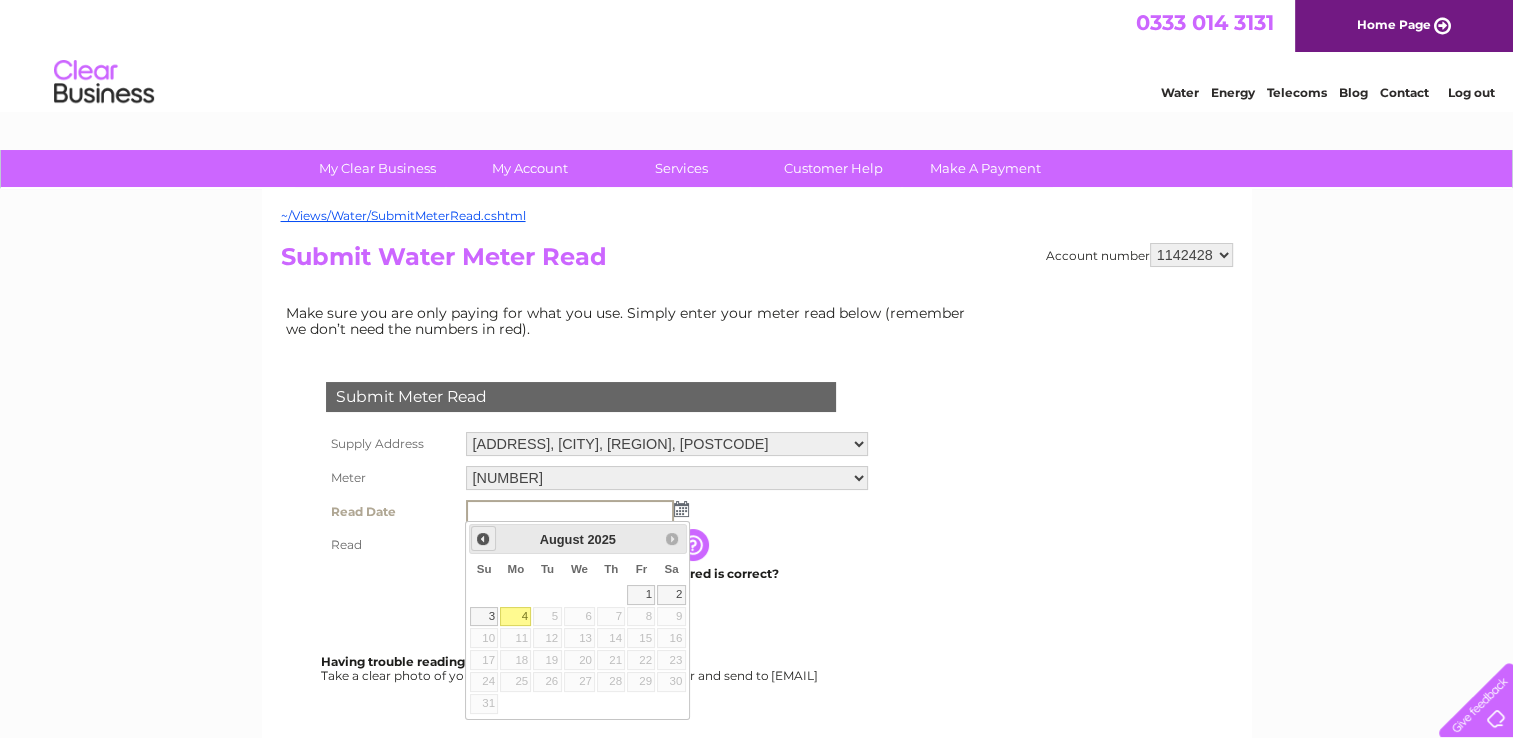 click on "Prev" at bounding box center [483, 539] 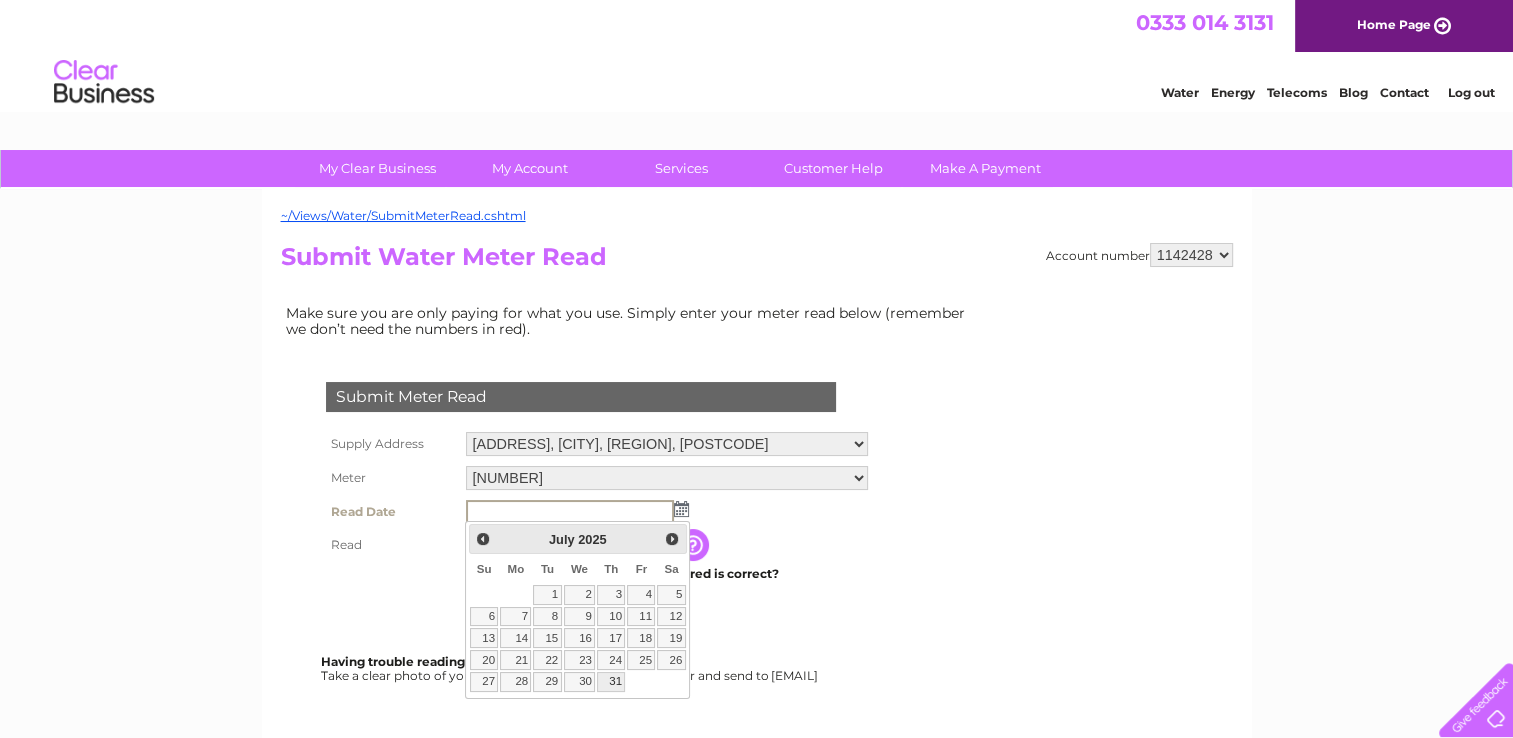 click on "31" at bounding box center (611, 682) 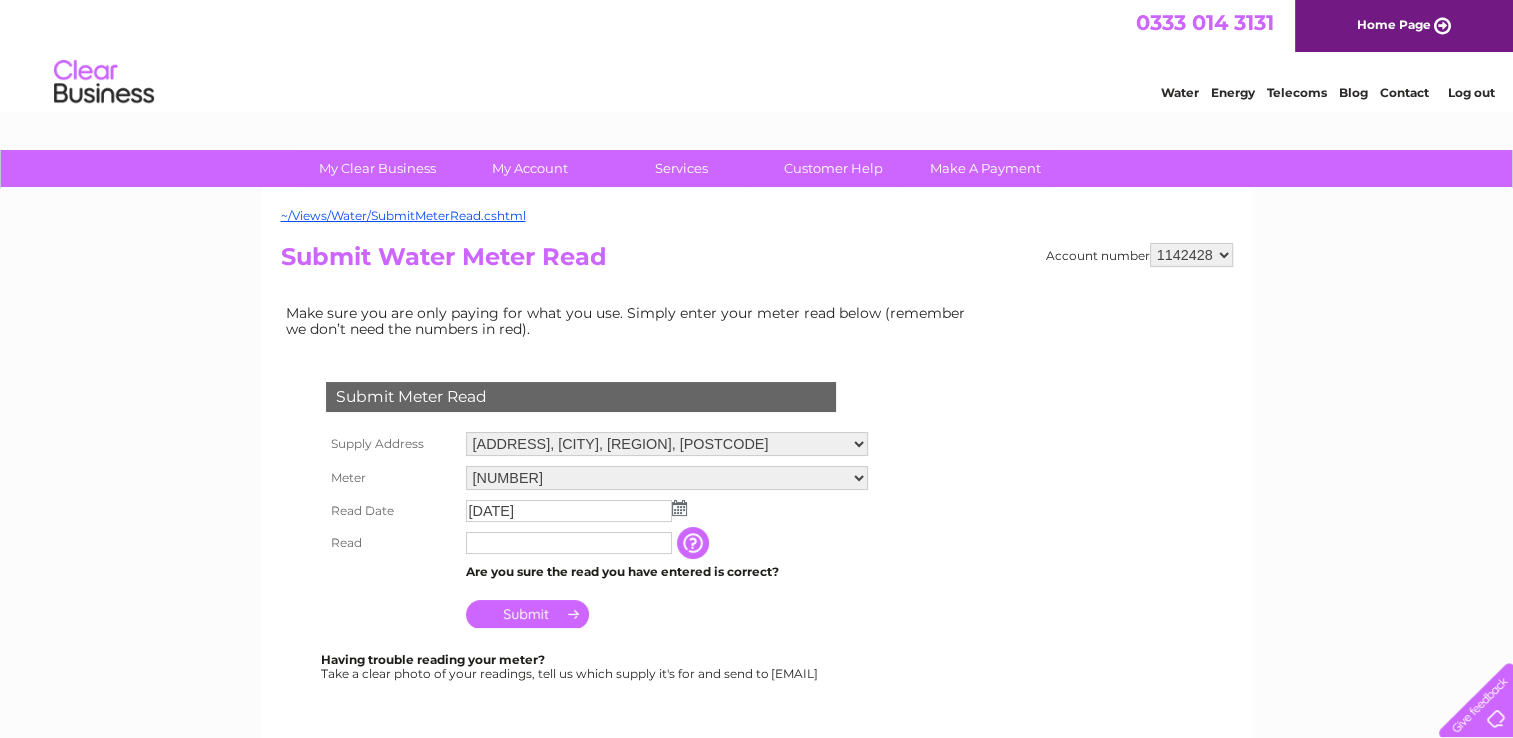 click at bounding box center (569, 543) 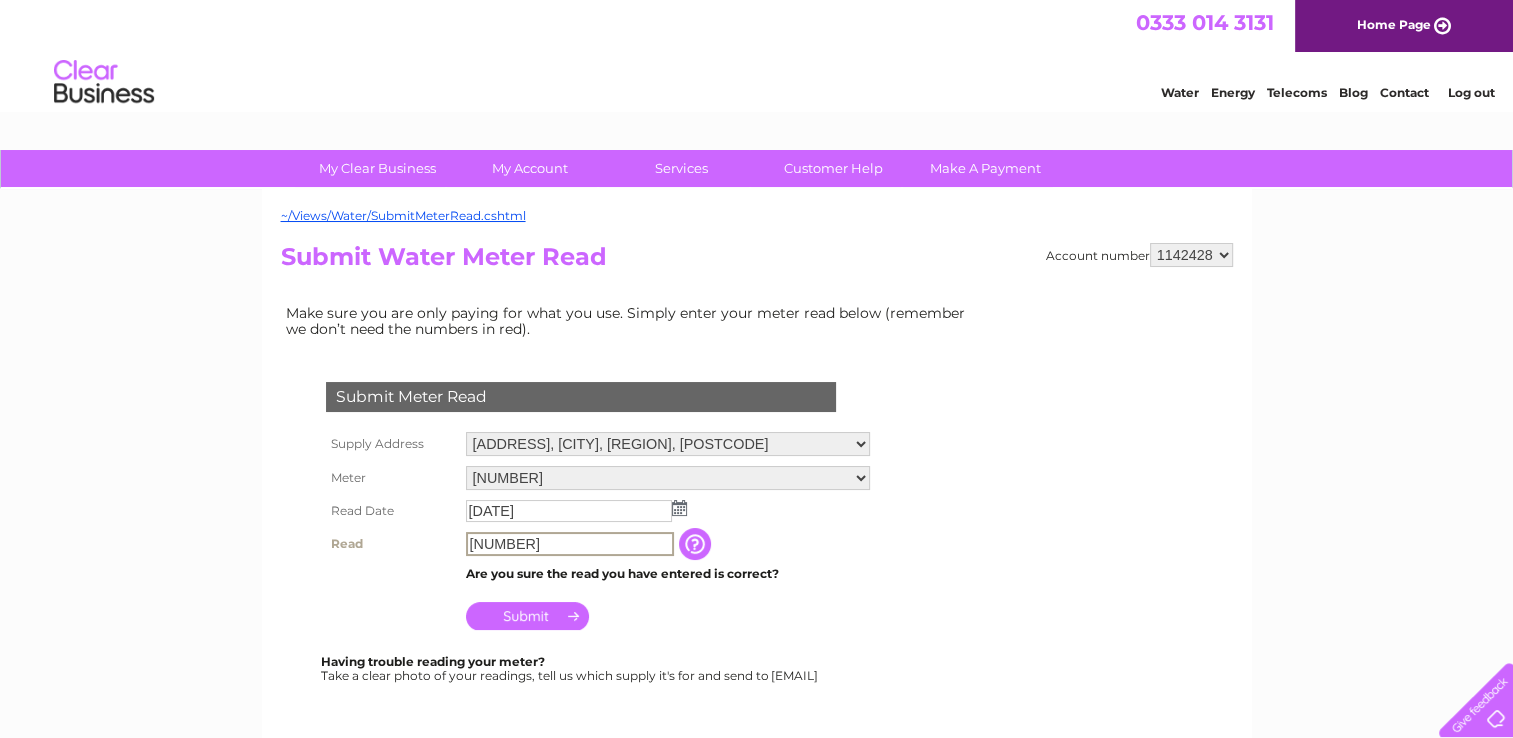 type on "01255" 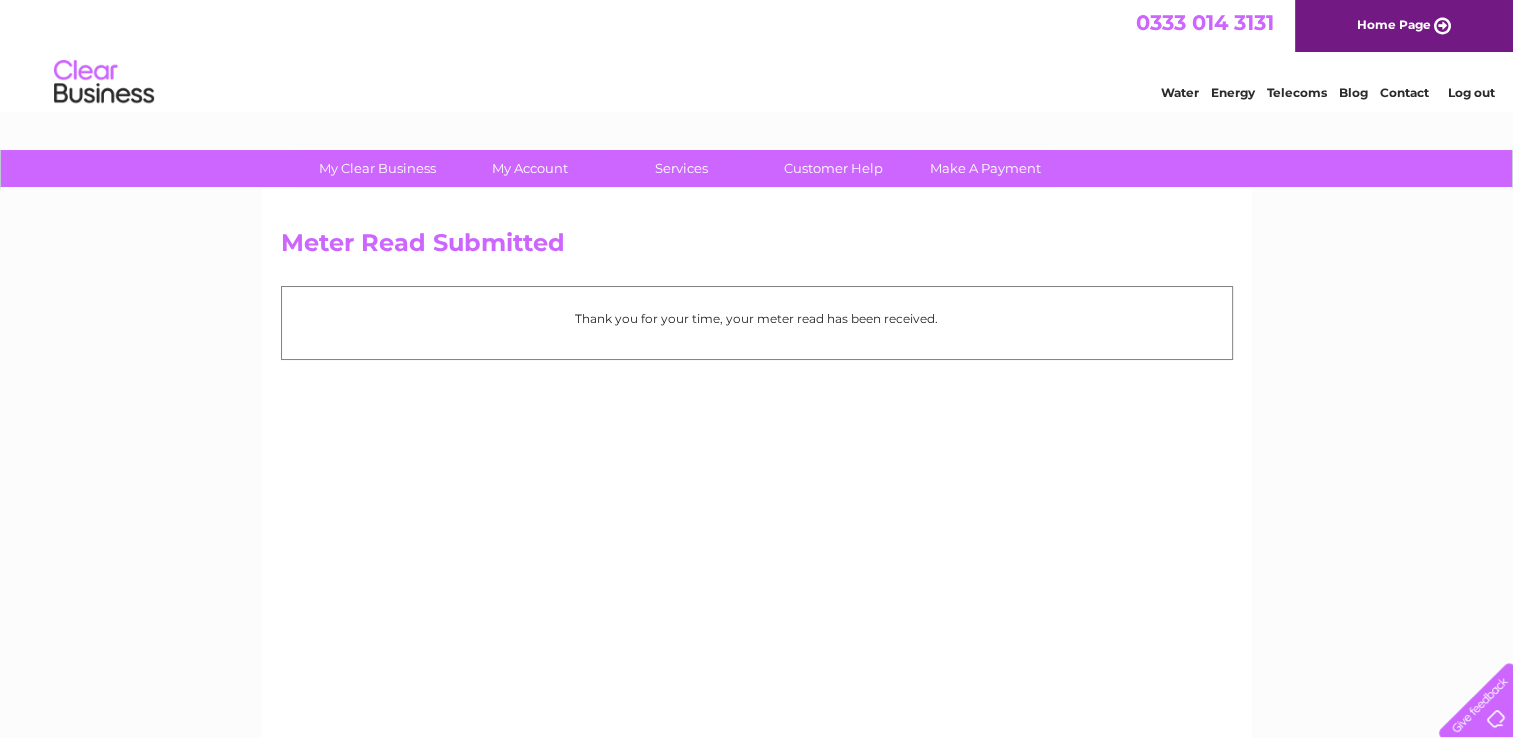 scroll, scrollTop: 0, scrollLeft: 0, axis: both 